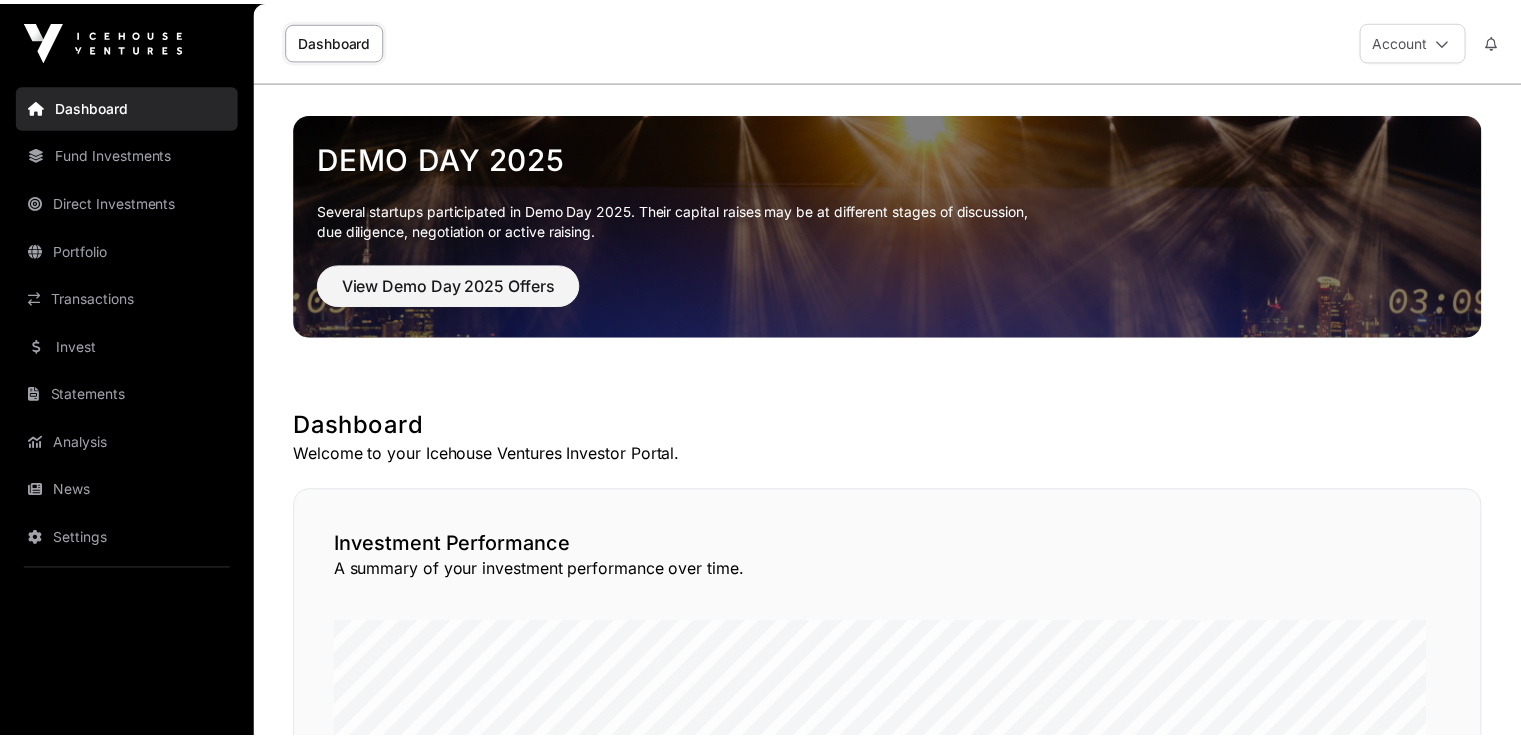 scroll, scrollTop: 0, scrollLeft: 0, axis: both 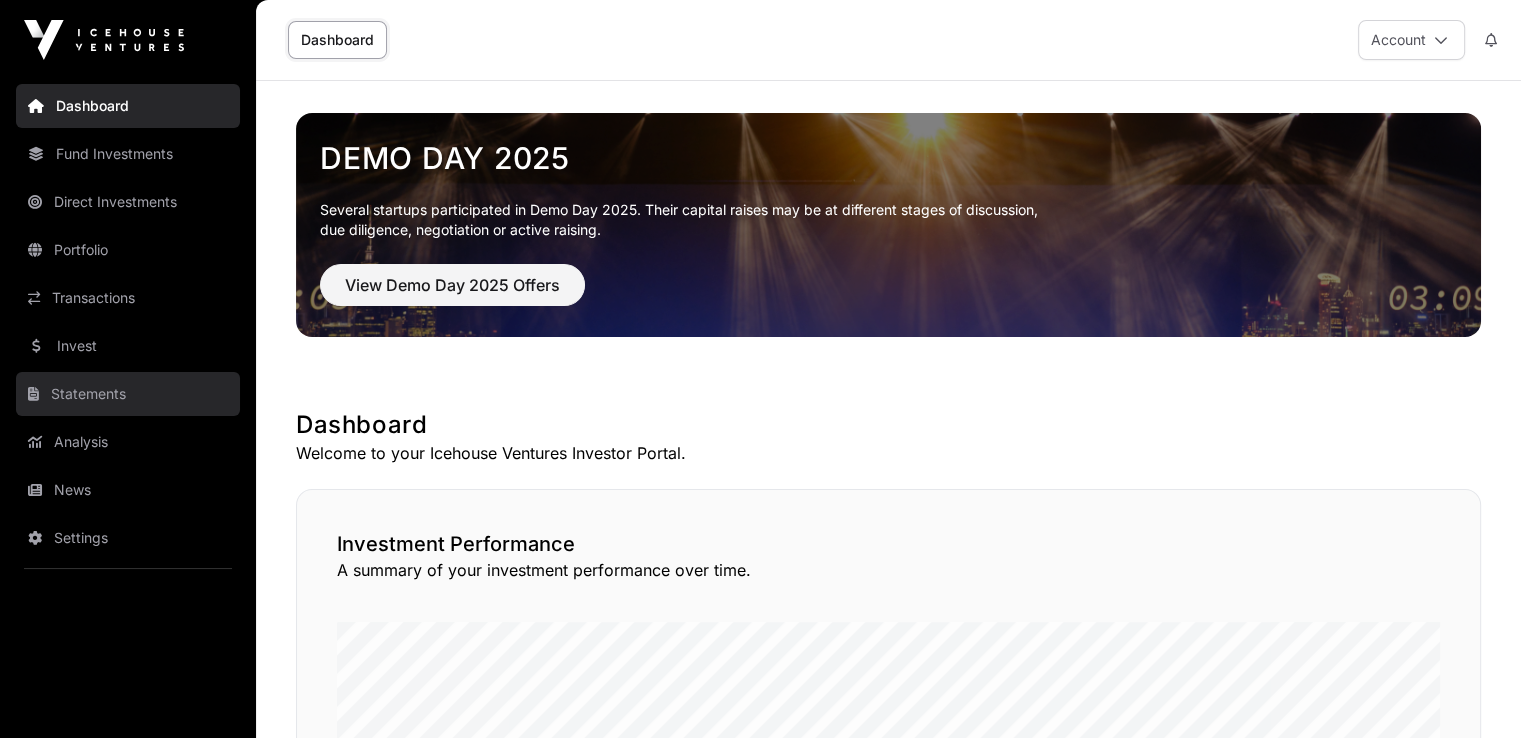 click on "Statements" 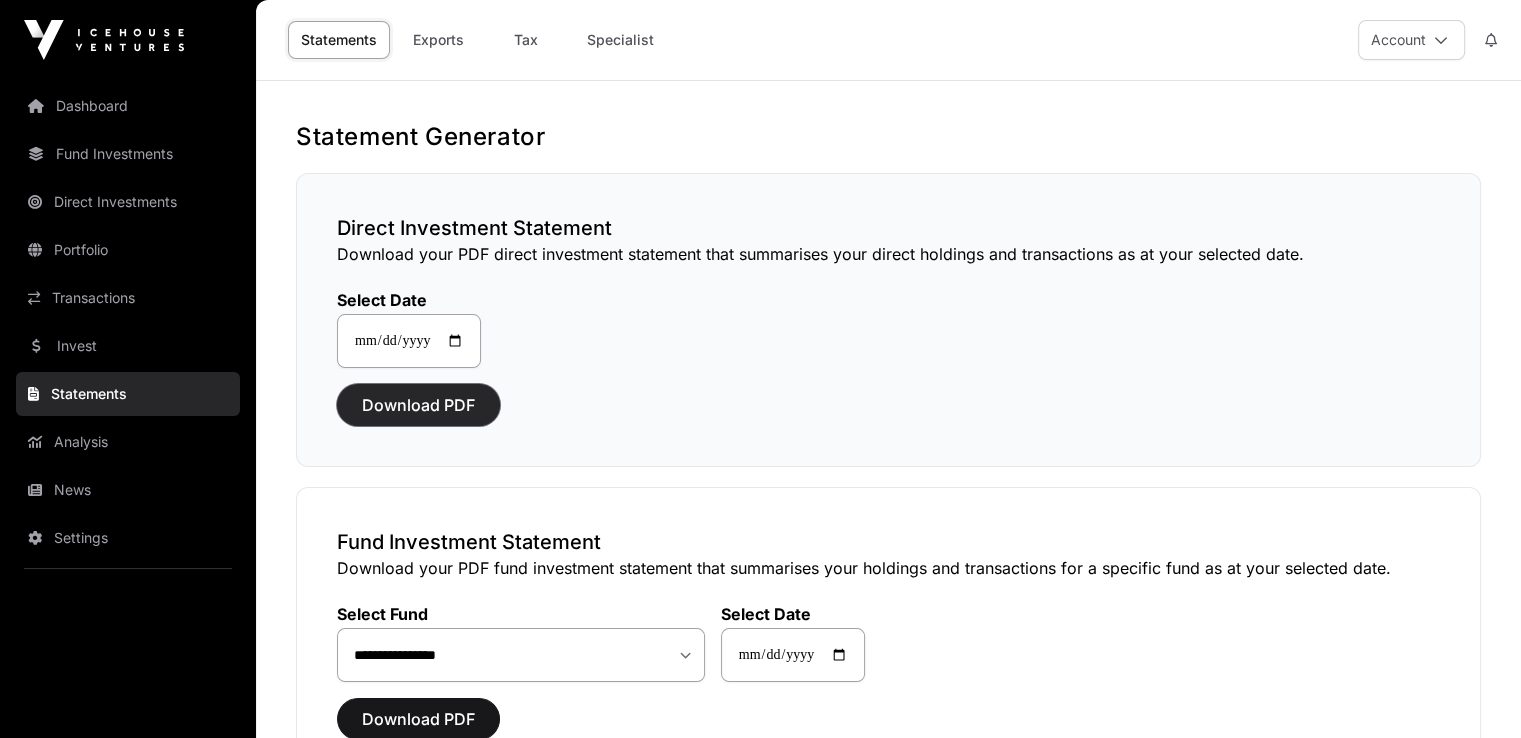 click on "Download PDF" 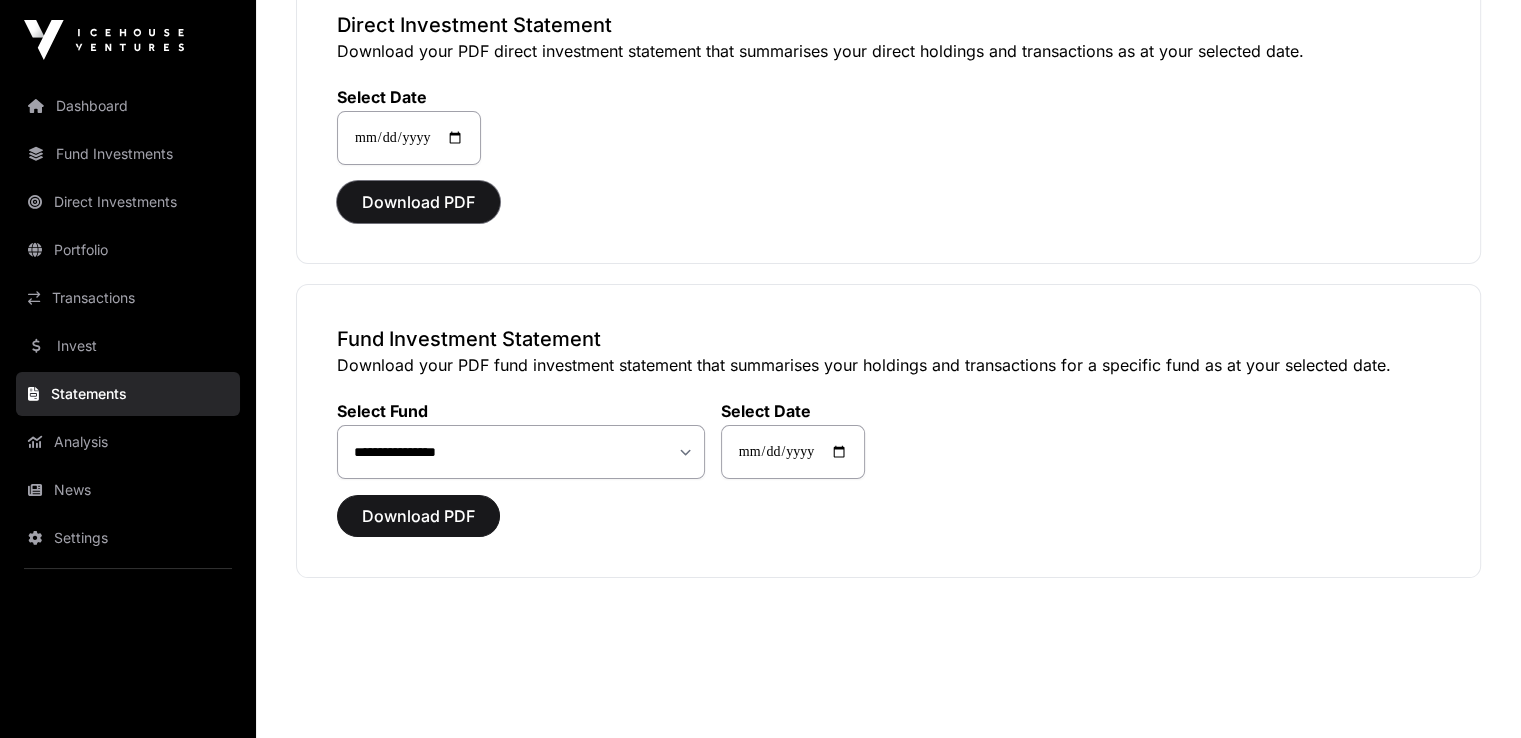 scroll, scrollTop: 208, scrollLeft: 0, axis: vertical 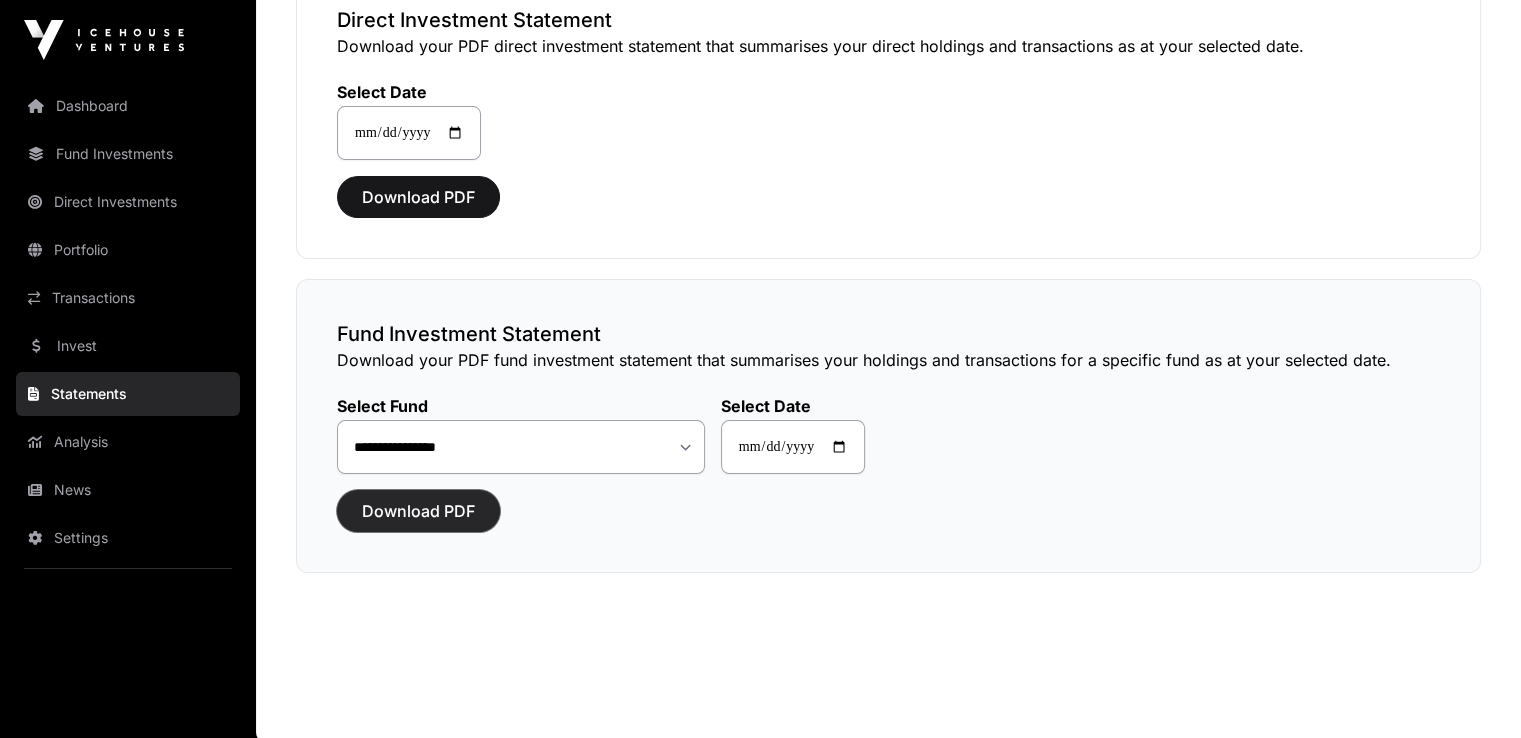 click on "Download PDF" 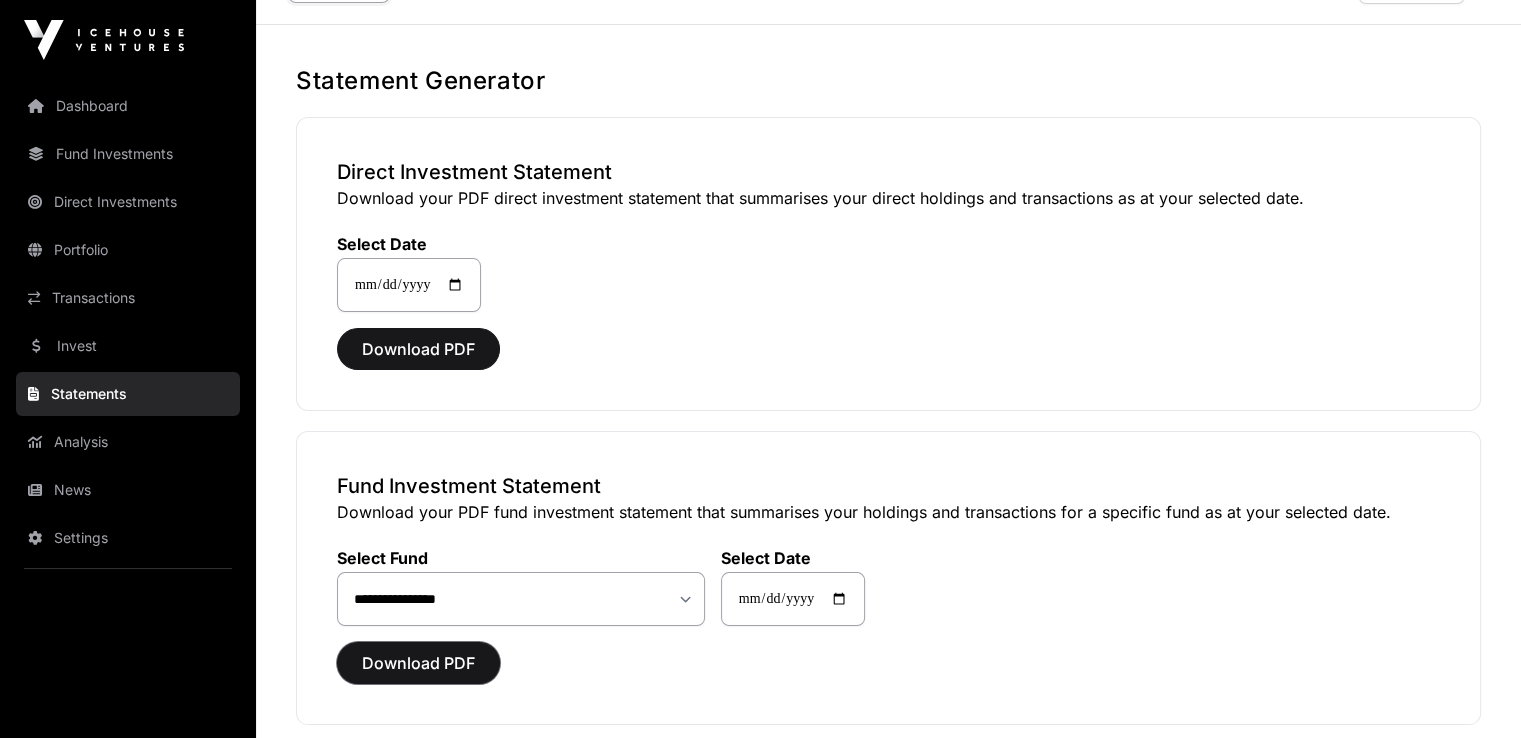 scroll, scrollTop: 111, scrollLeft: 0, axis: vertical 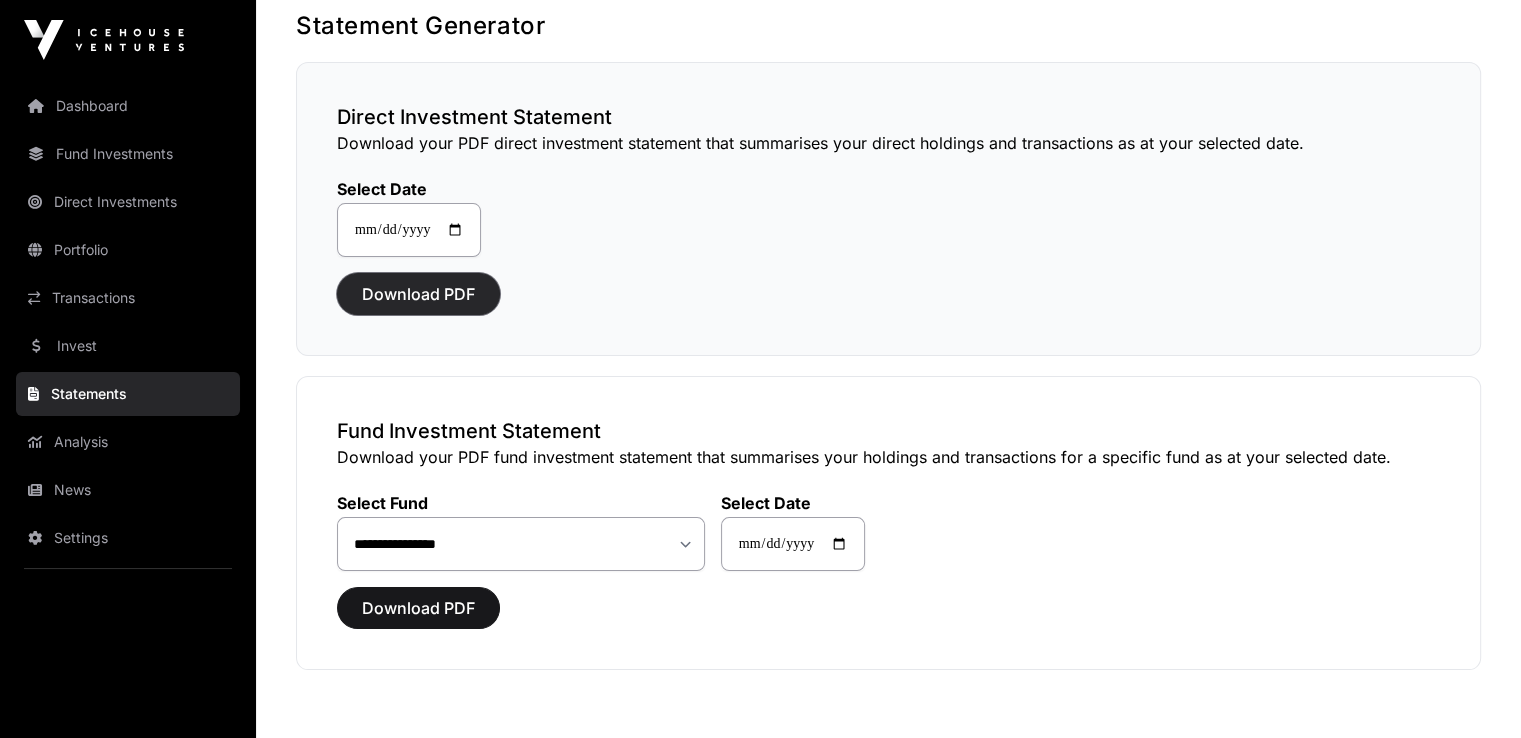 click on "Download PDF" 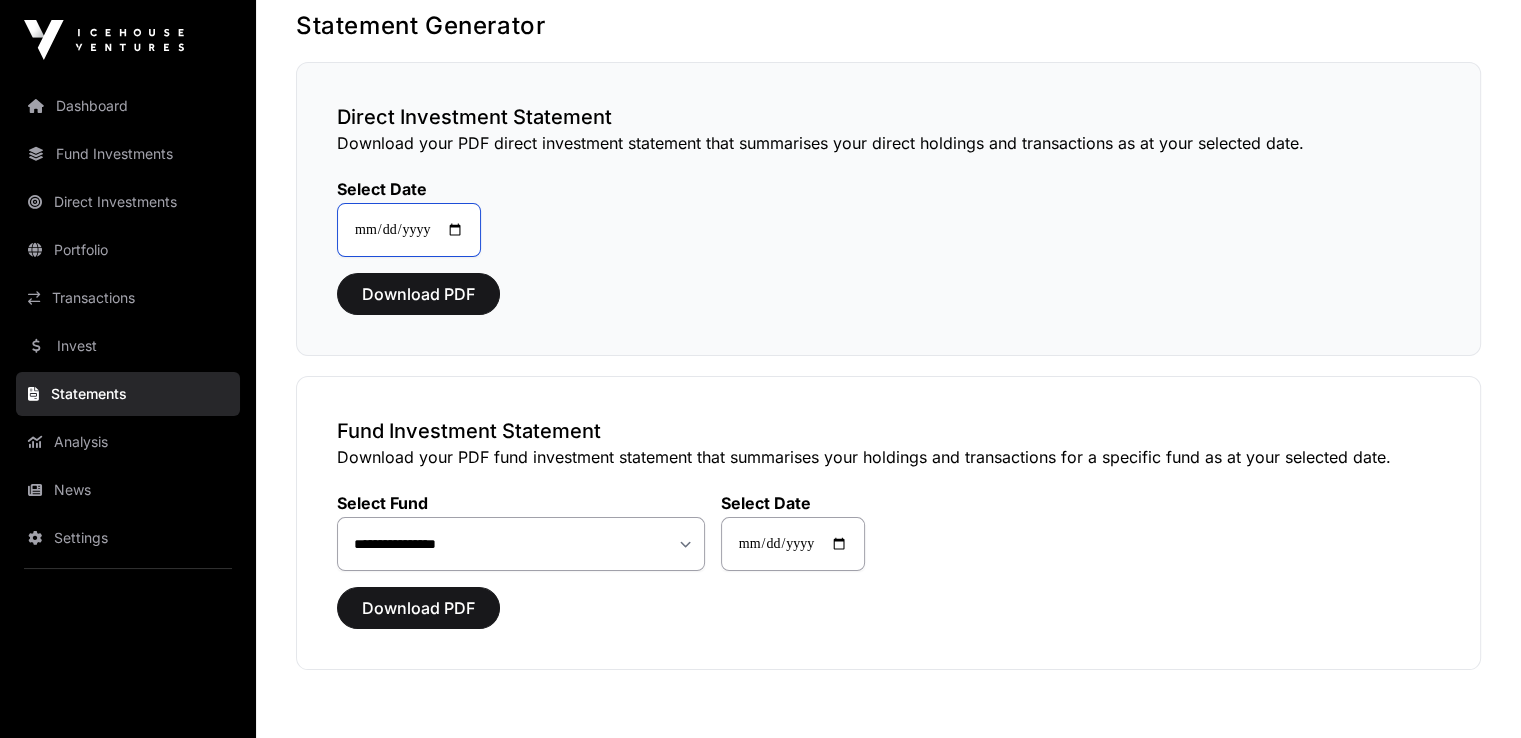 click on "**********" 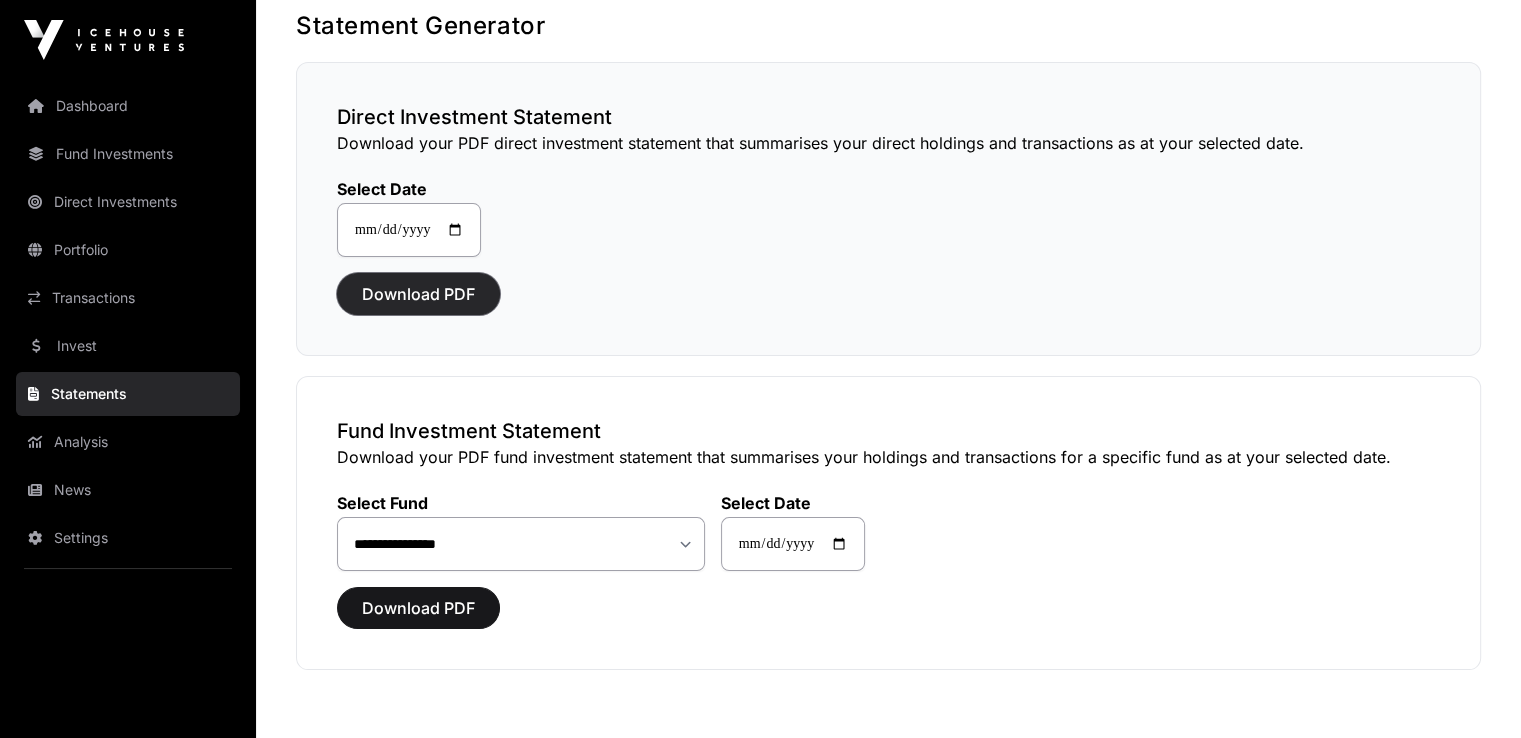 click on "Download PDF" 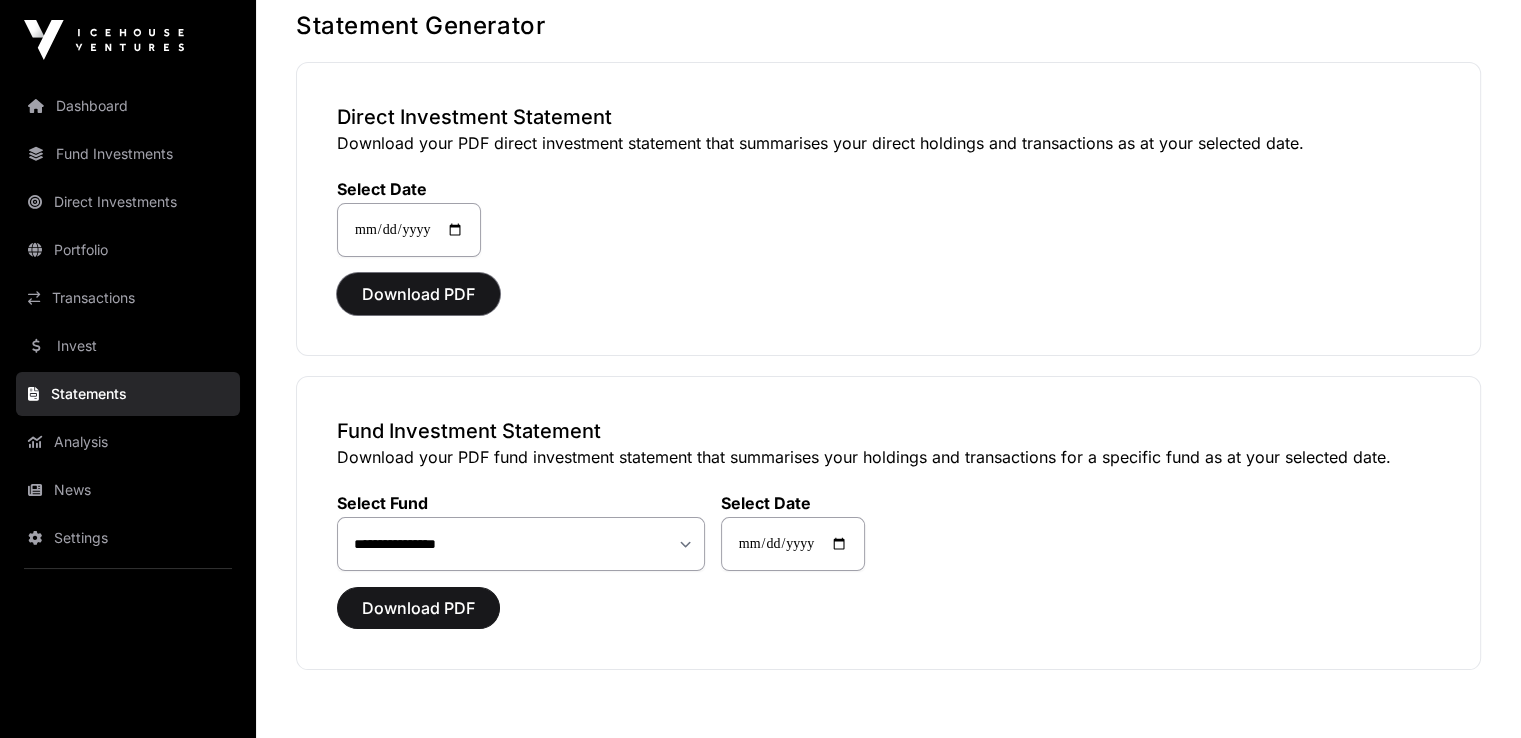 type 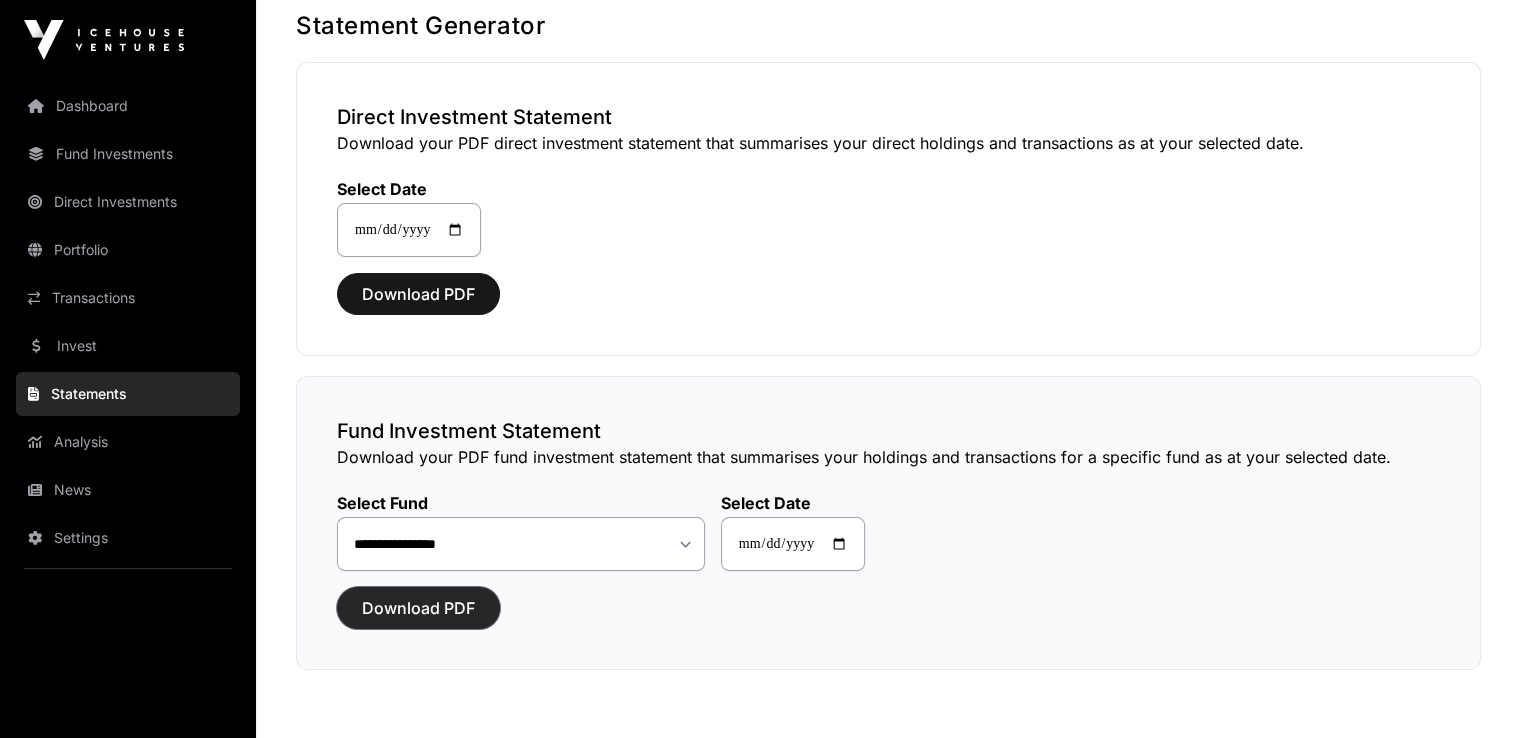 click on "Download PDF" 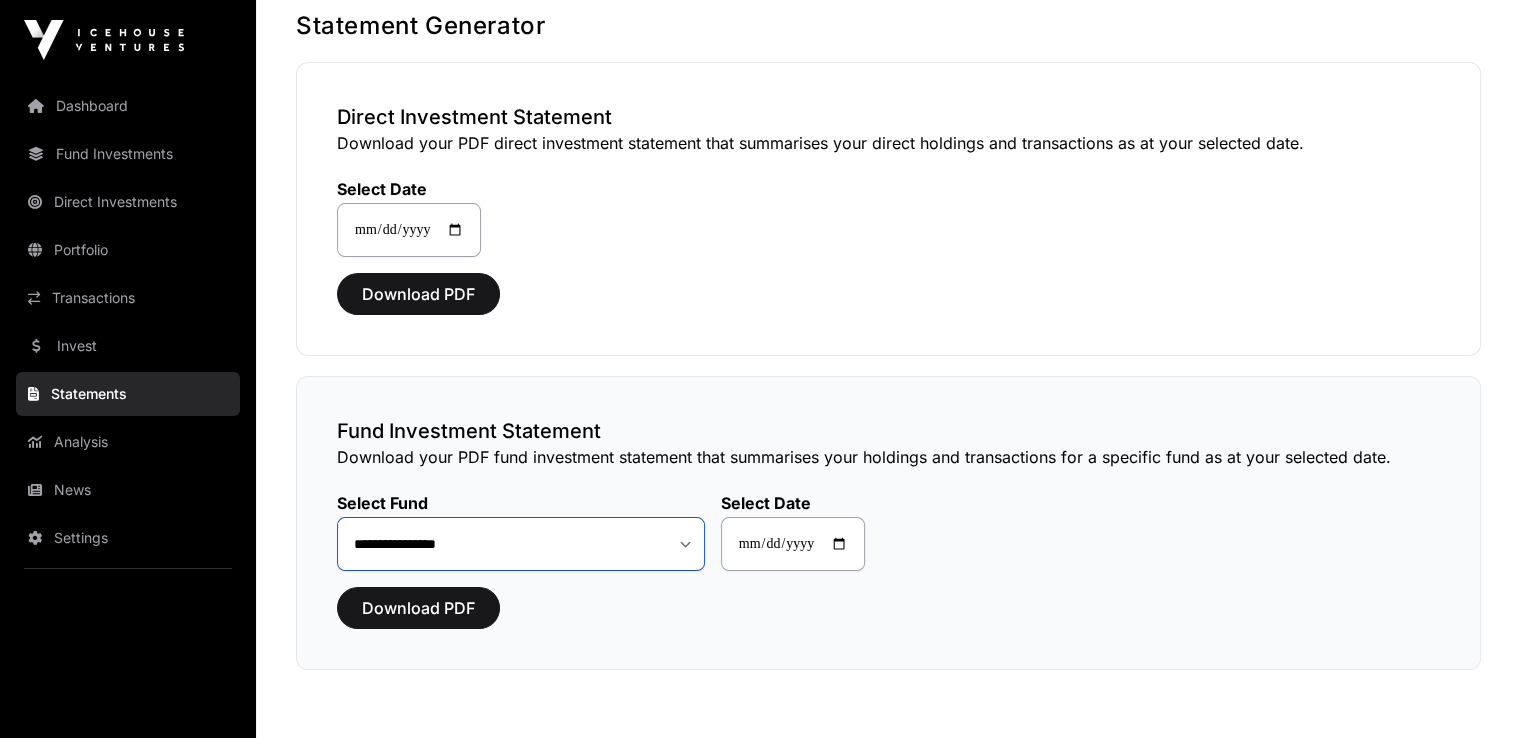 click on "**********" 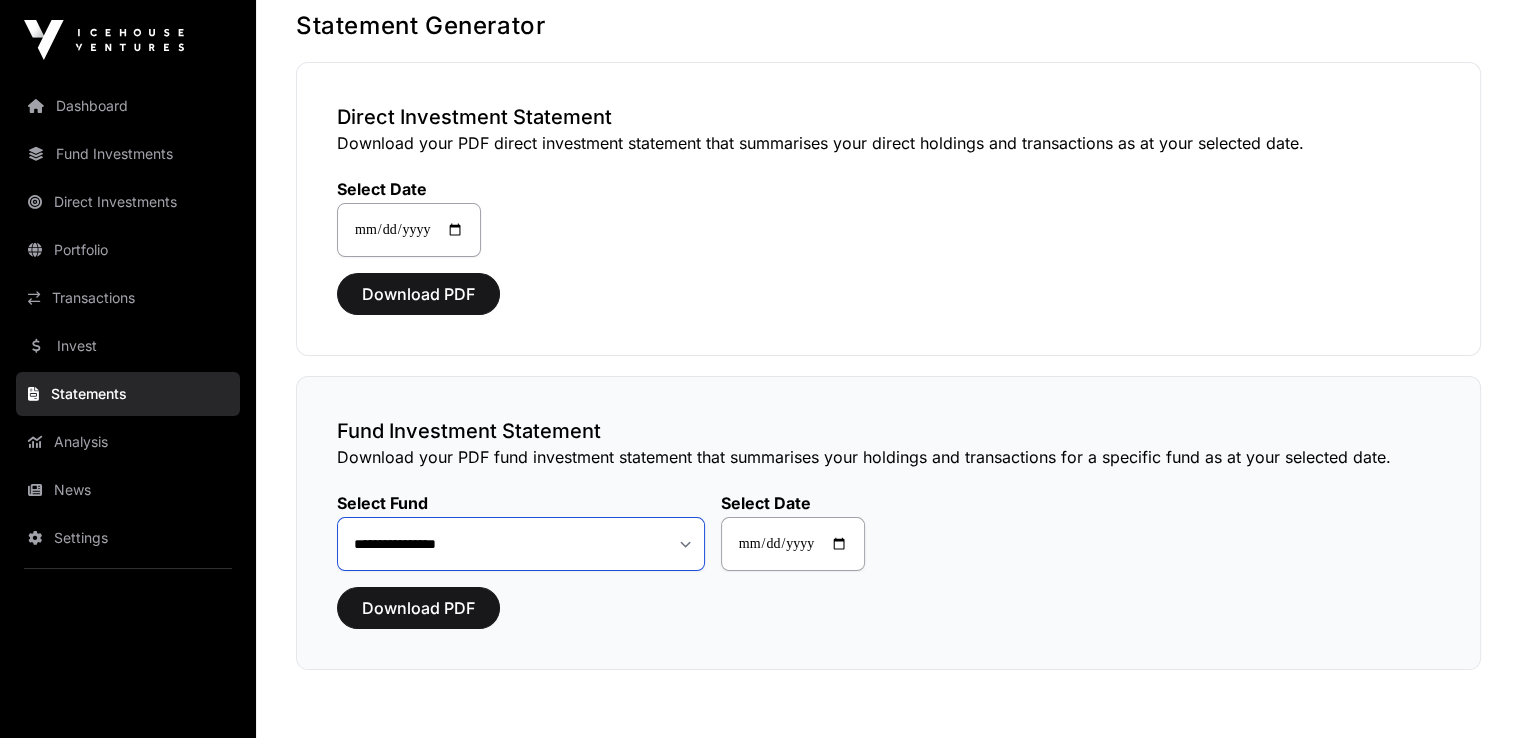 click on "**********" 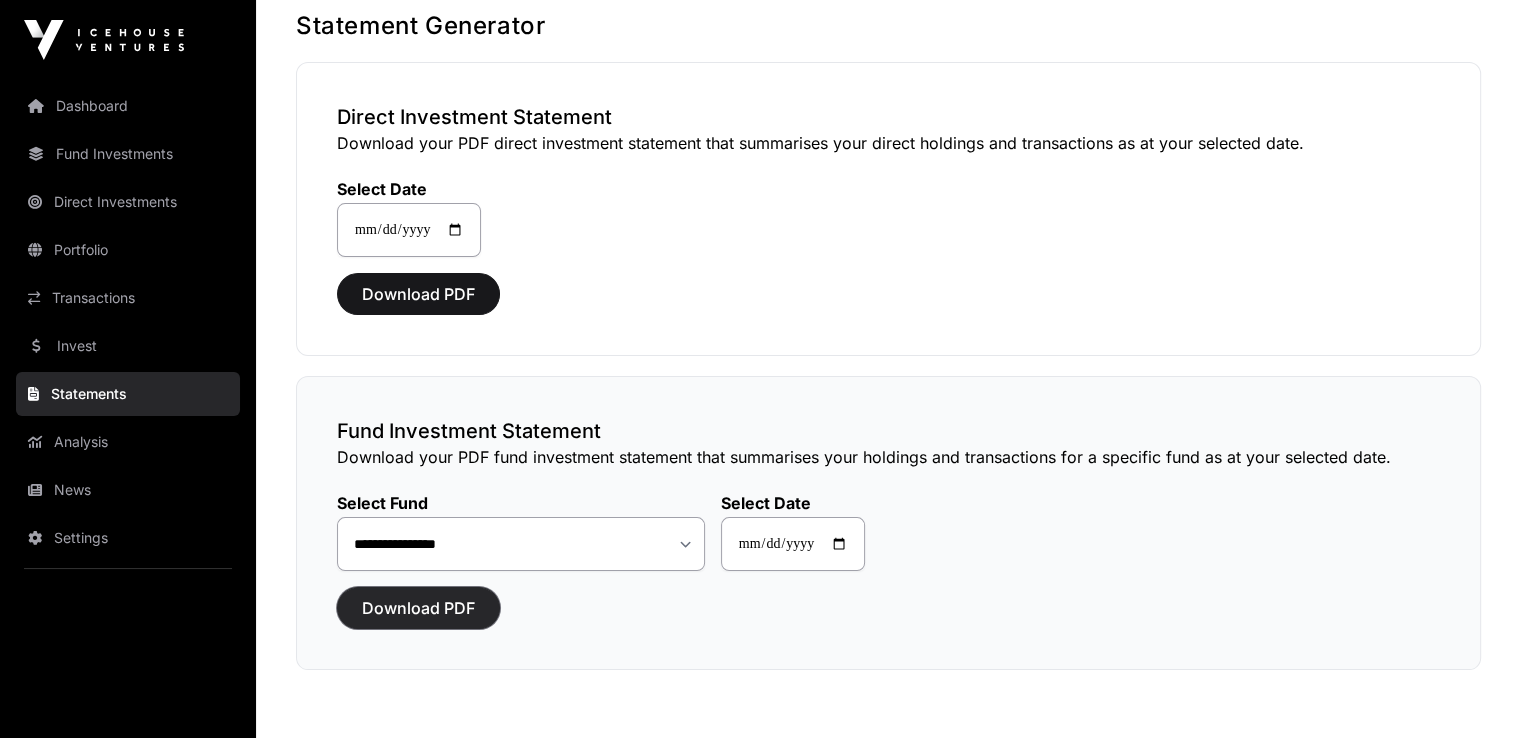click on "Download PDF" 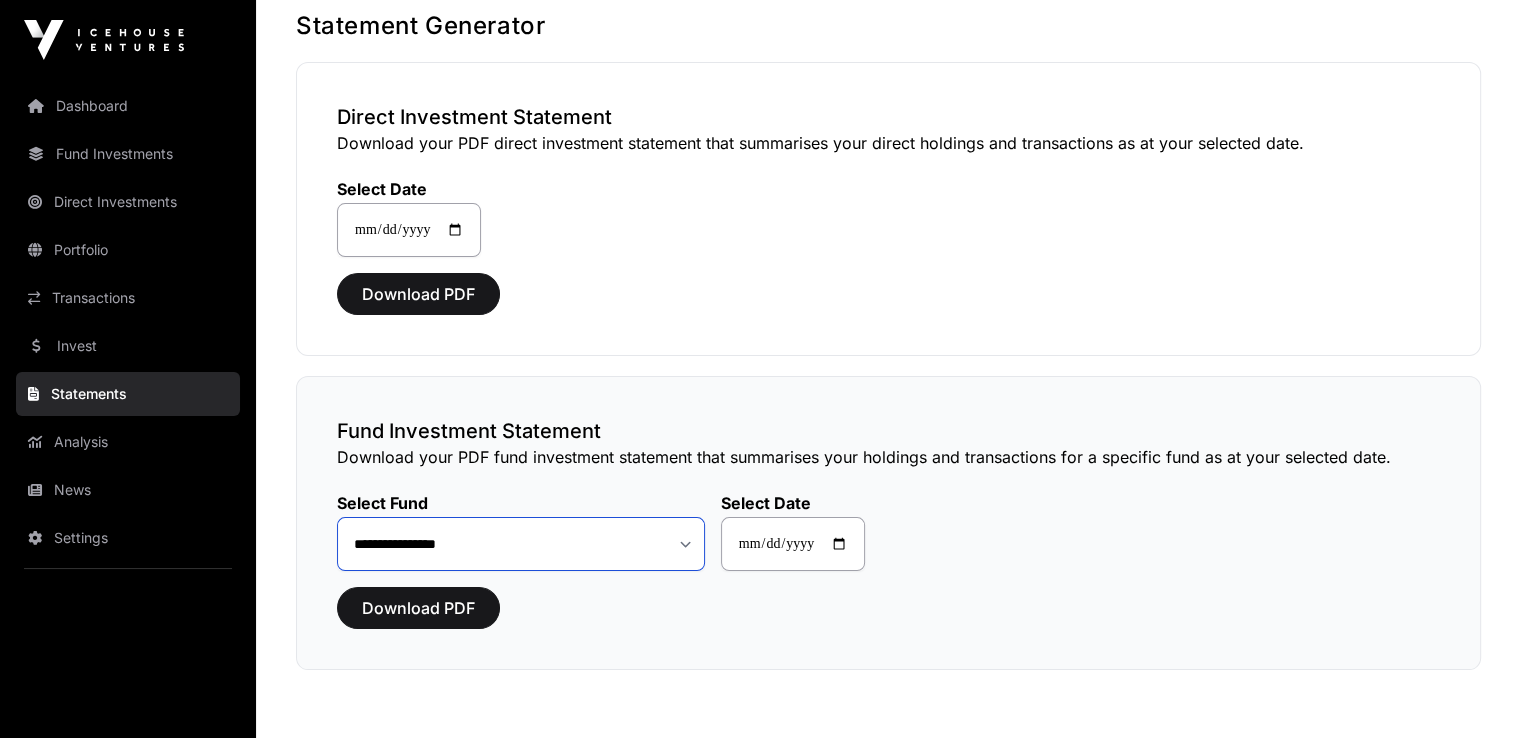 click on "**********" 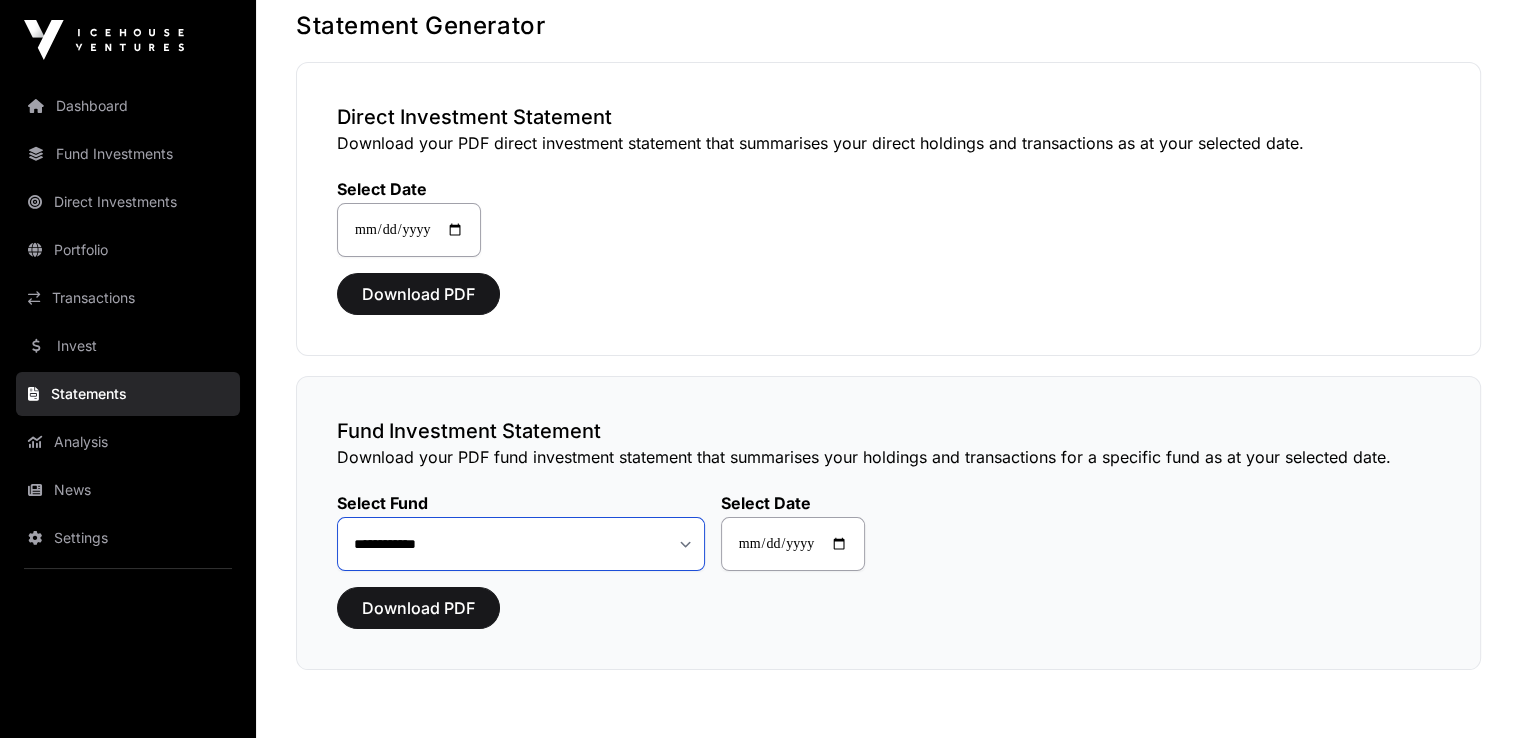 click on "**********" 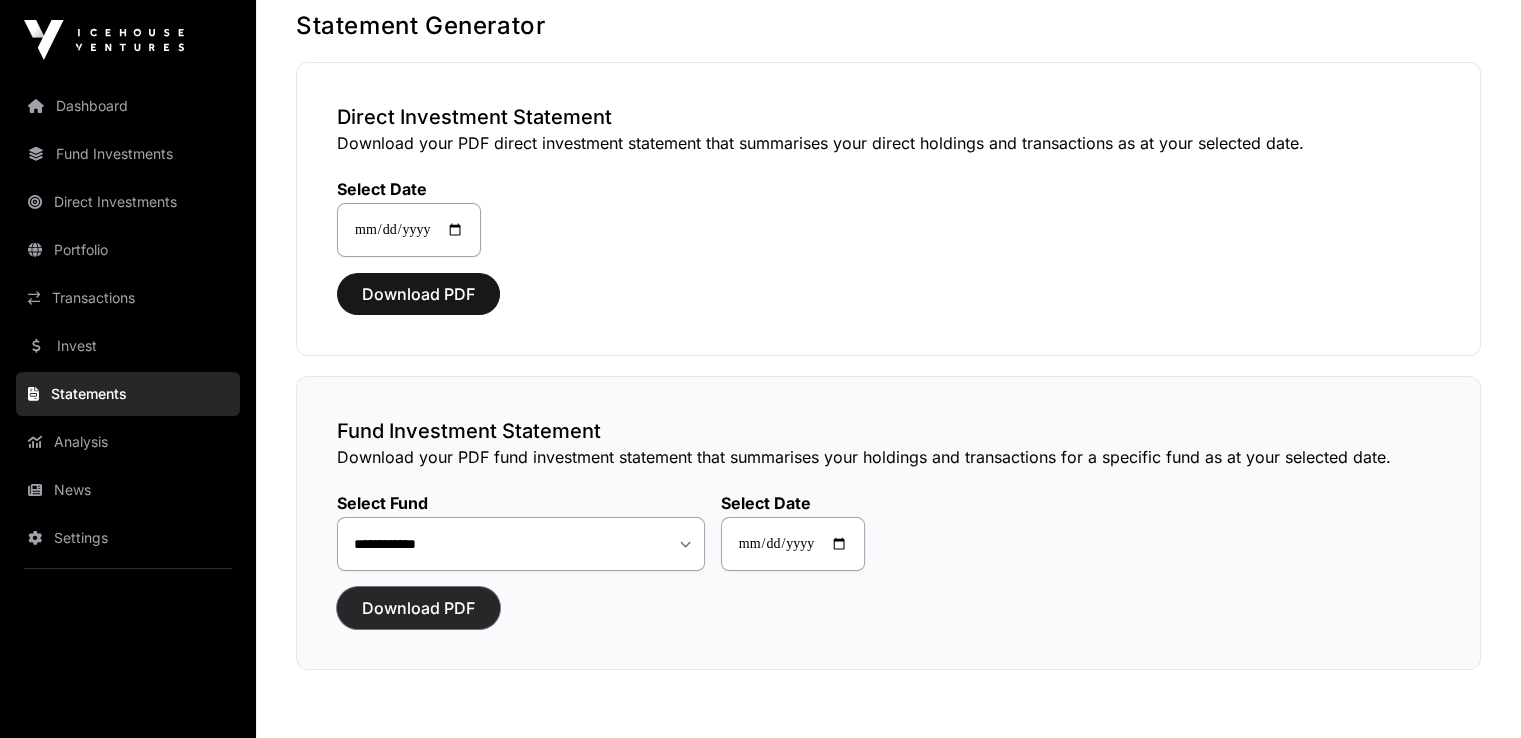 click on "Download PDF" 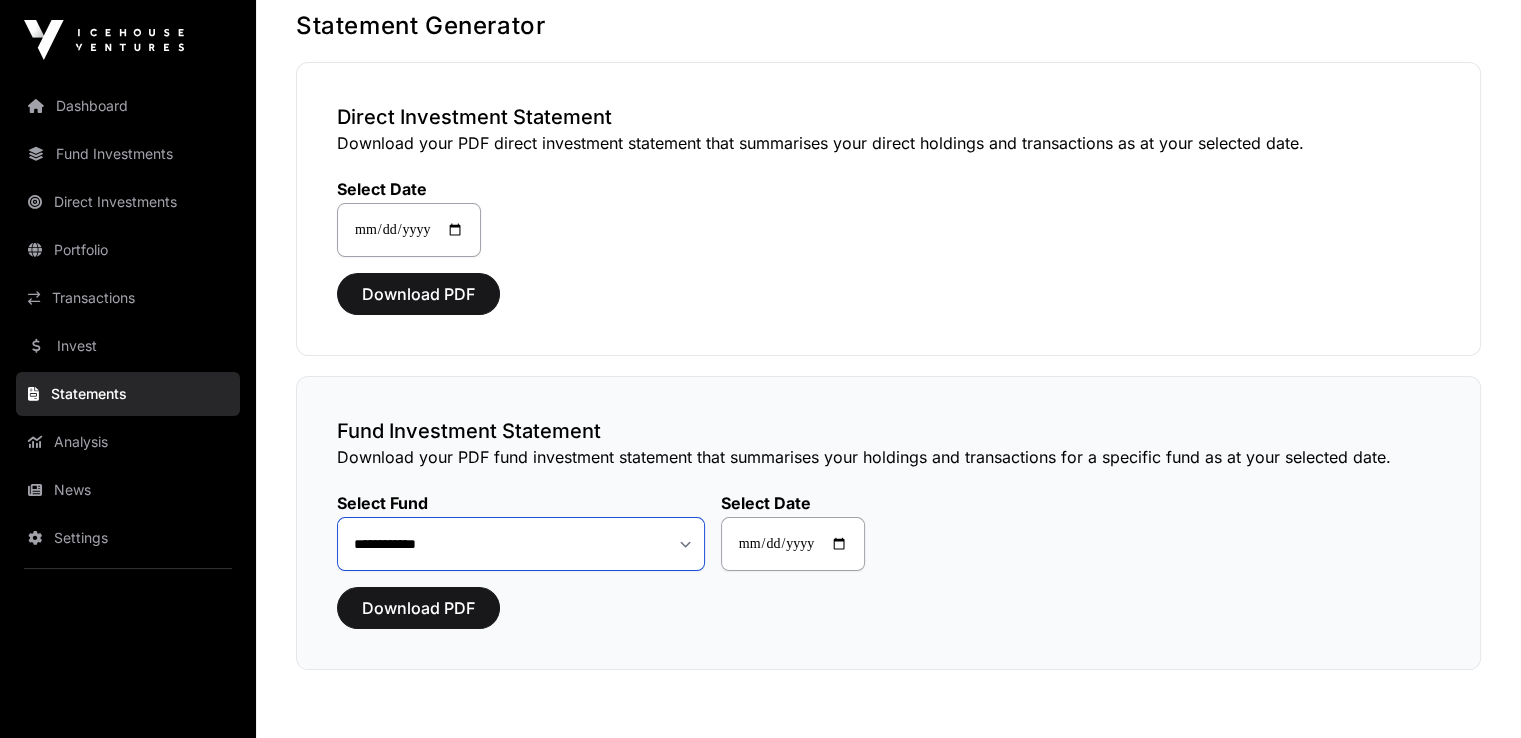 click on "**********" 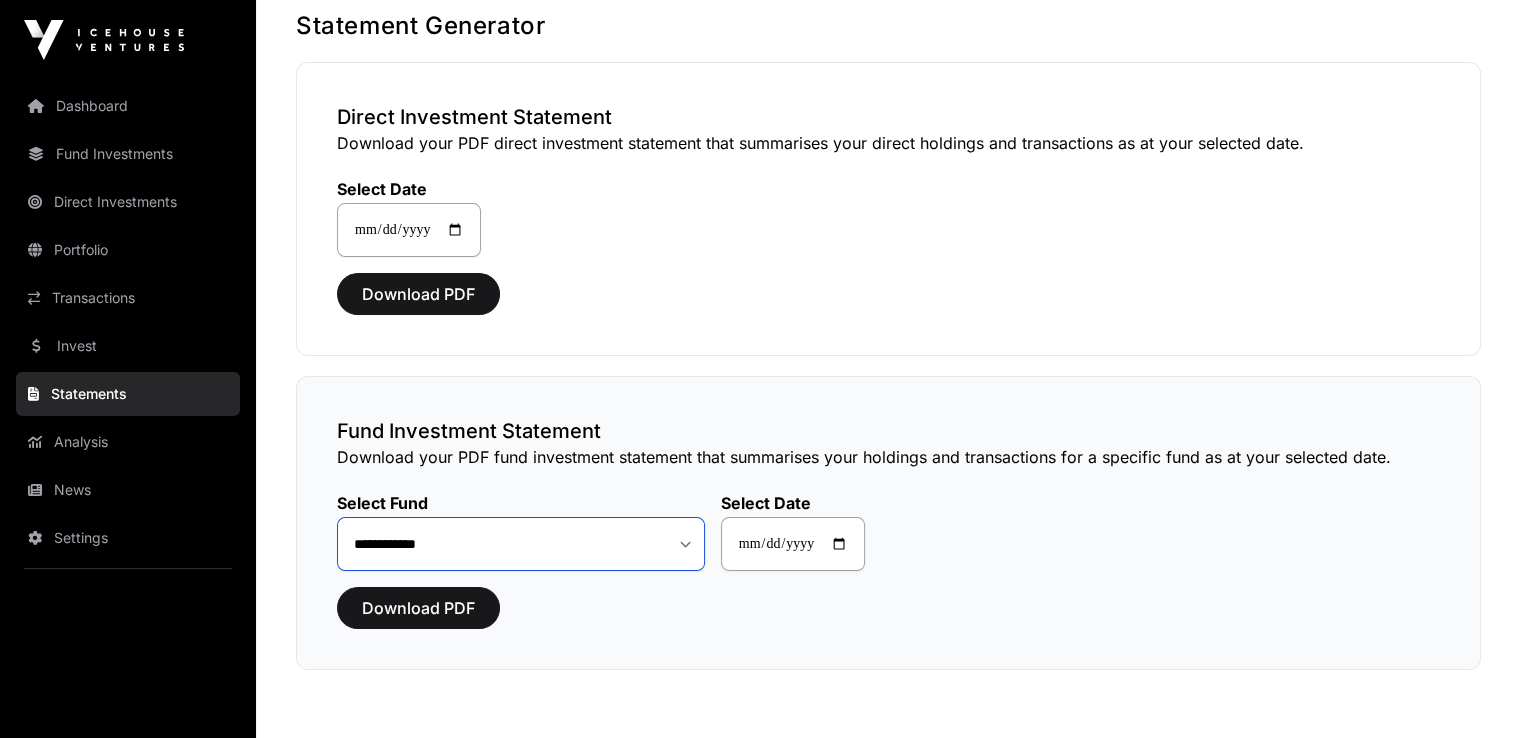 select on "**" 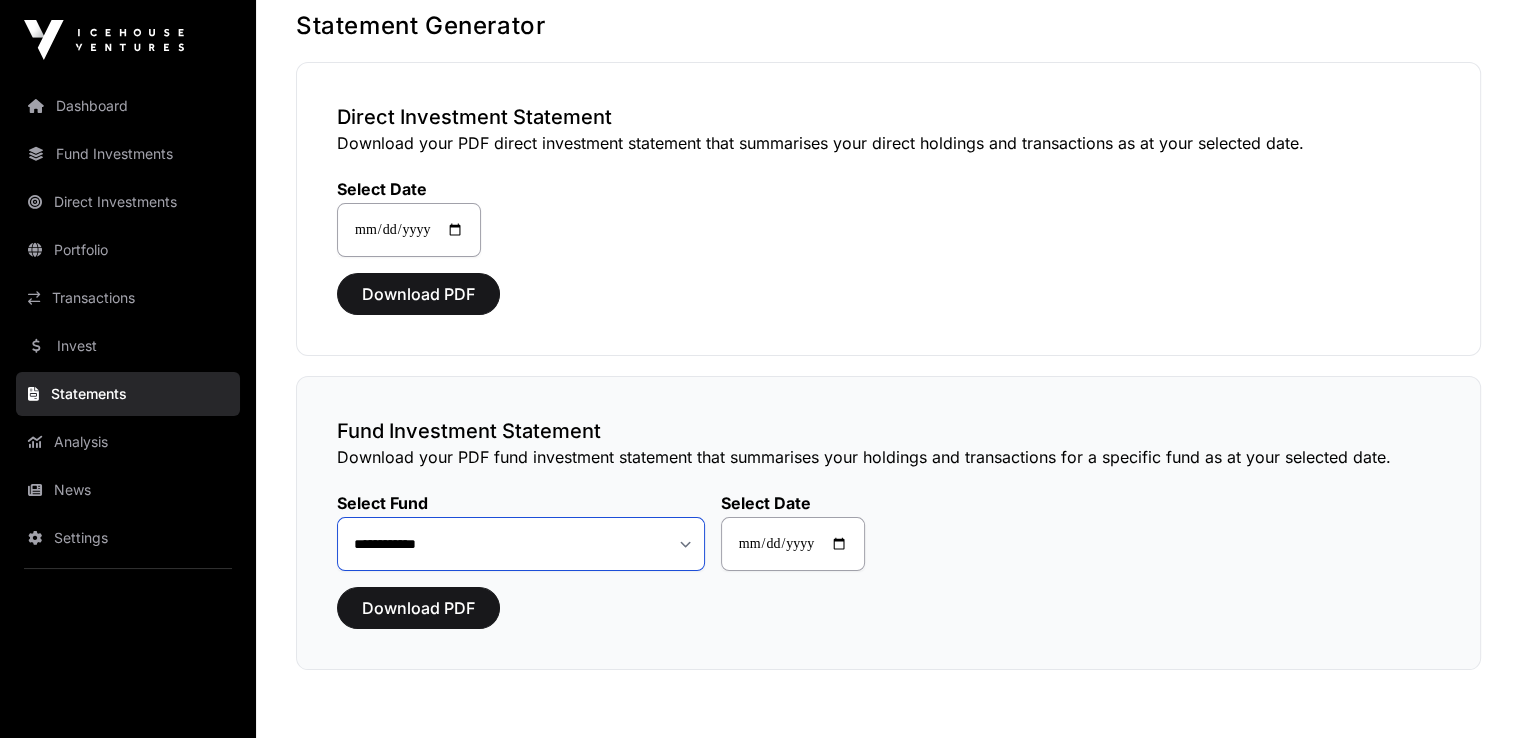 click on "**********" 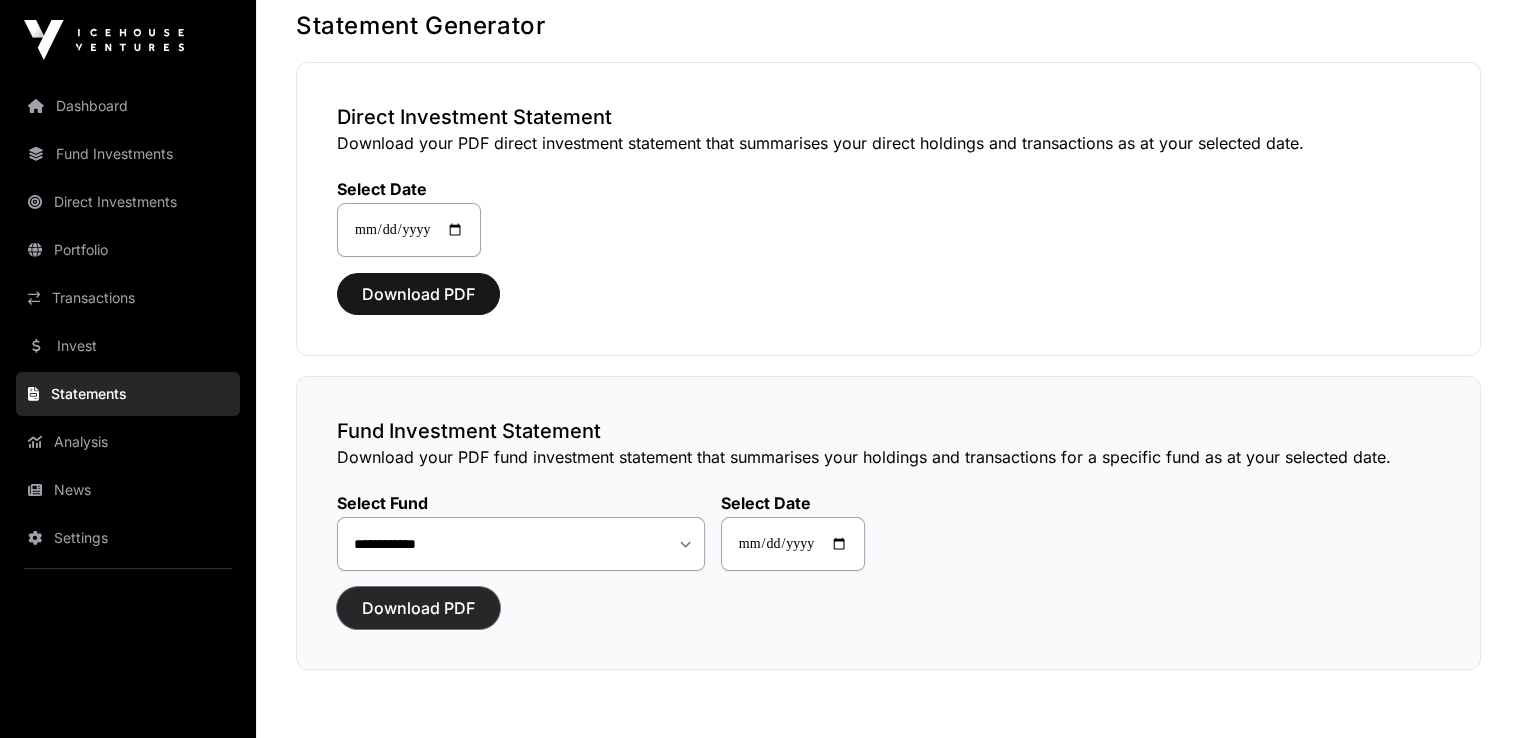 click on "Download PDF" 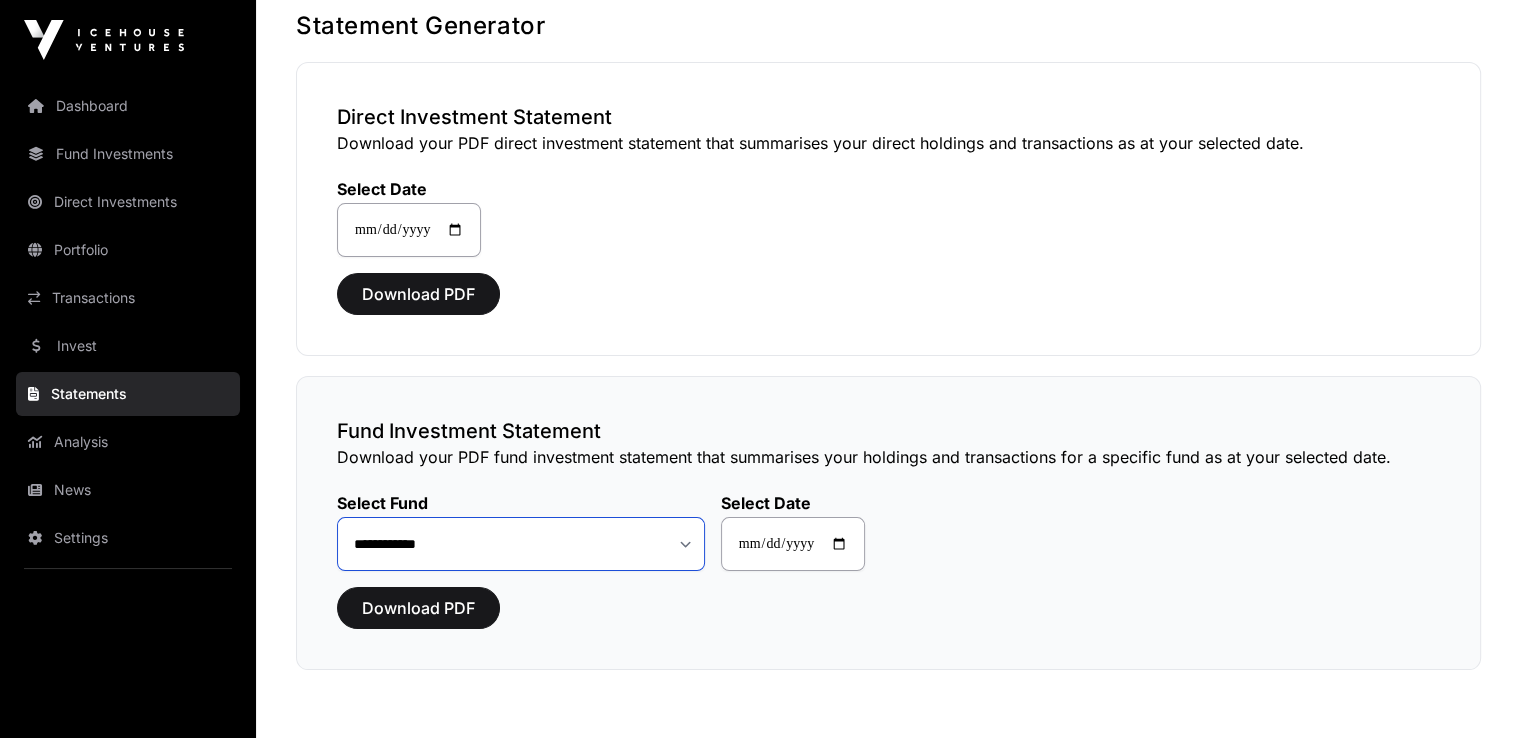 click on "**********" 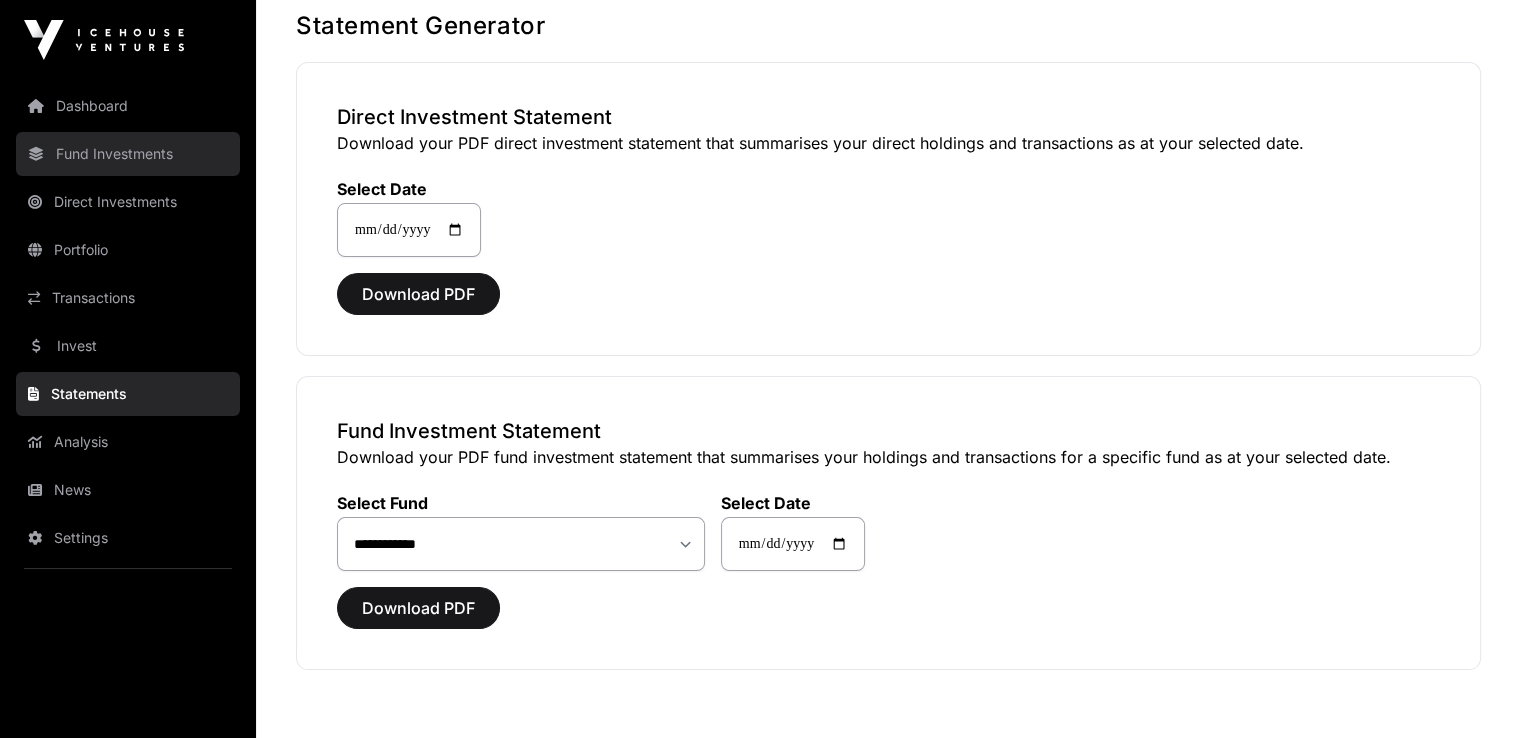 click on "Fund Investments" 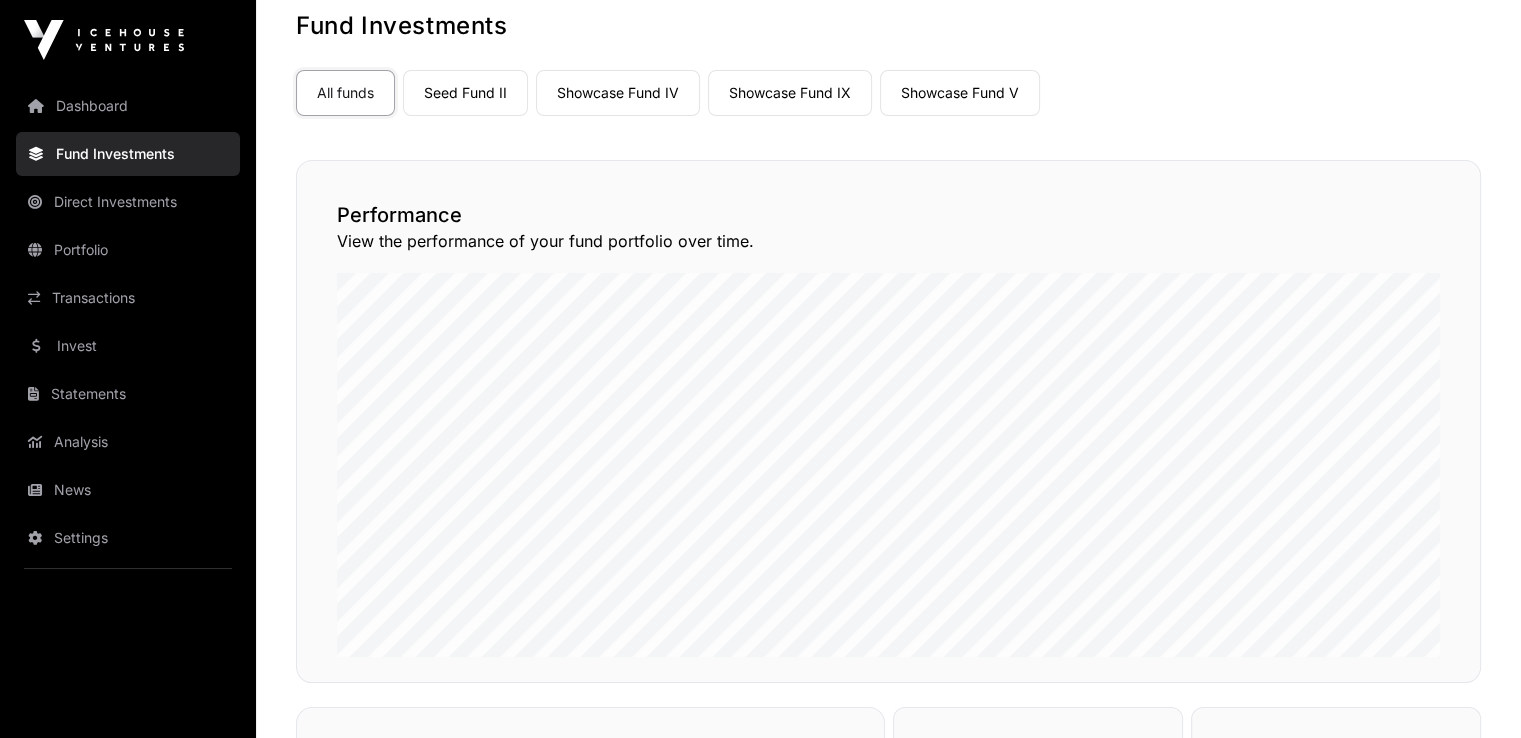 scroll, scrollTop: 0, scrollLeft: 0, axis: both 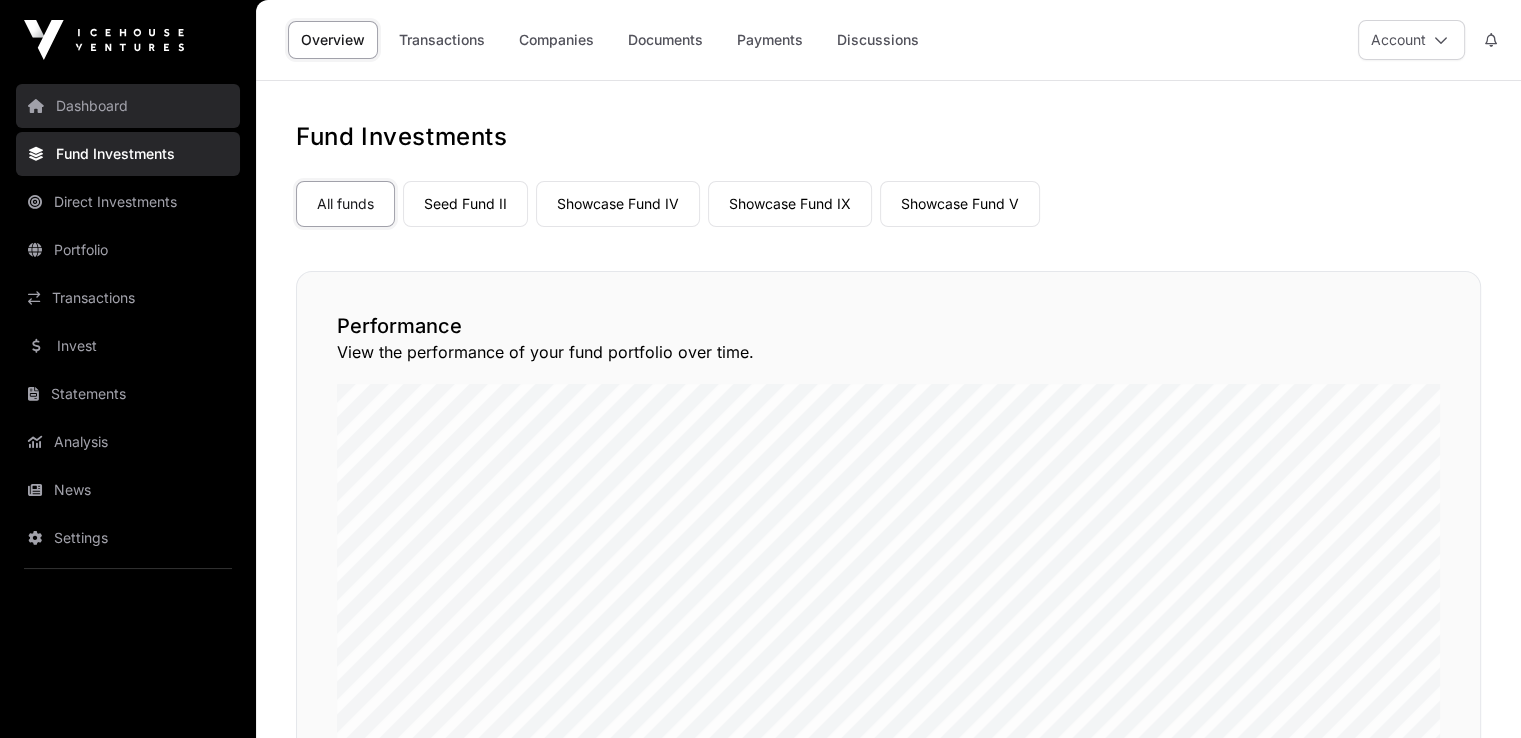click on "Dashboard" 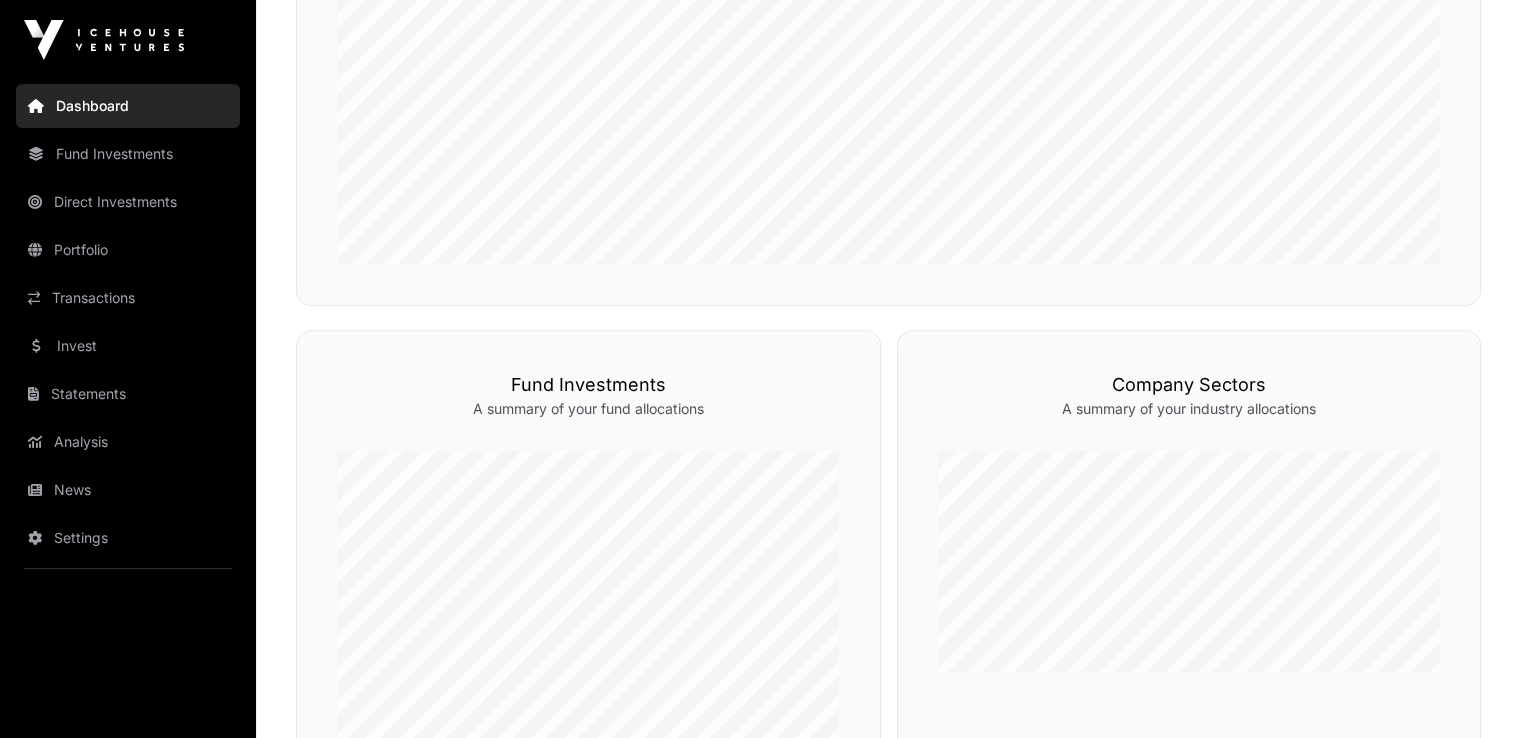 scroll, scrollTop: 728, scrollLeft: 0, axis: vertical 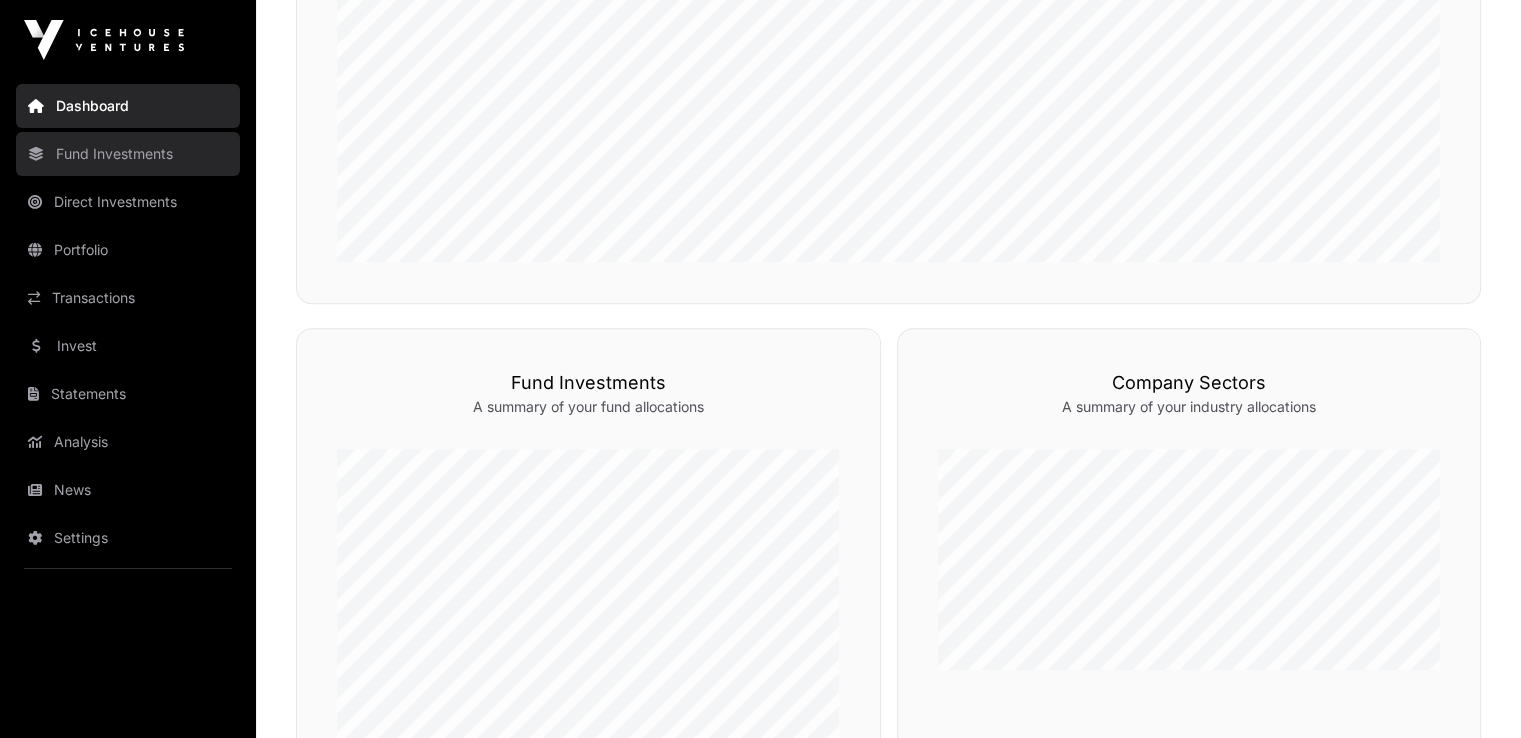 click on "Fund Investments" 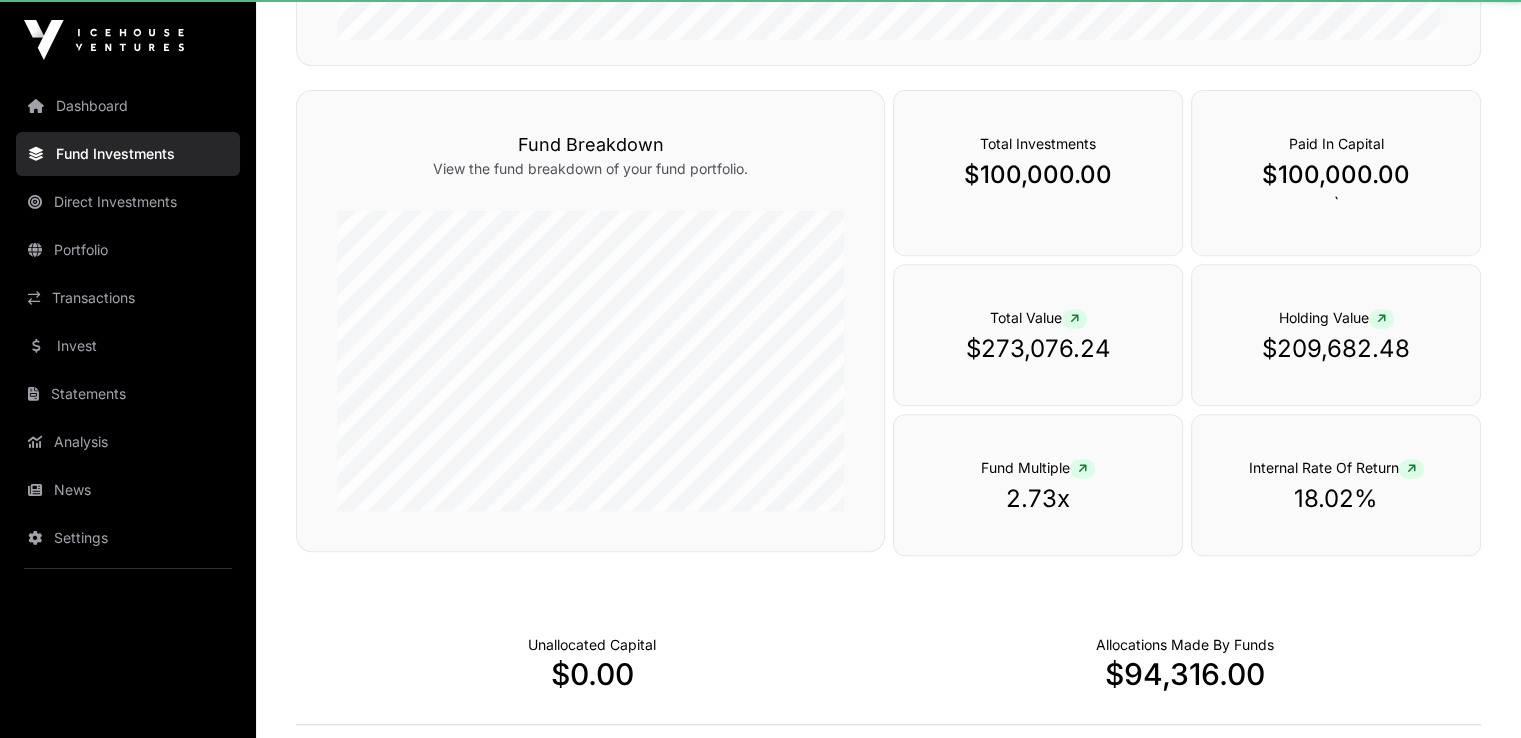 scroll, scrollTop: 0, scrollLeft: 0, axis: both 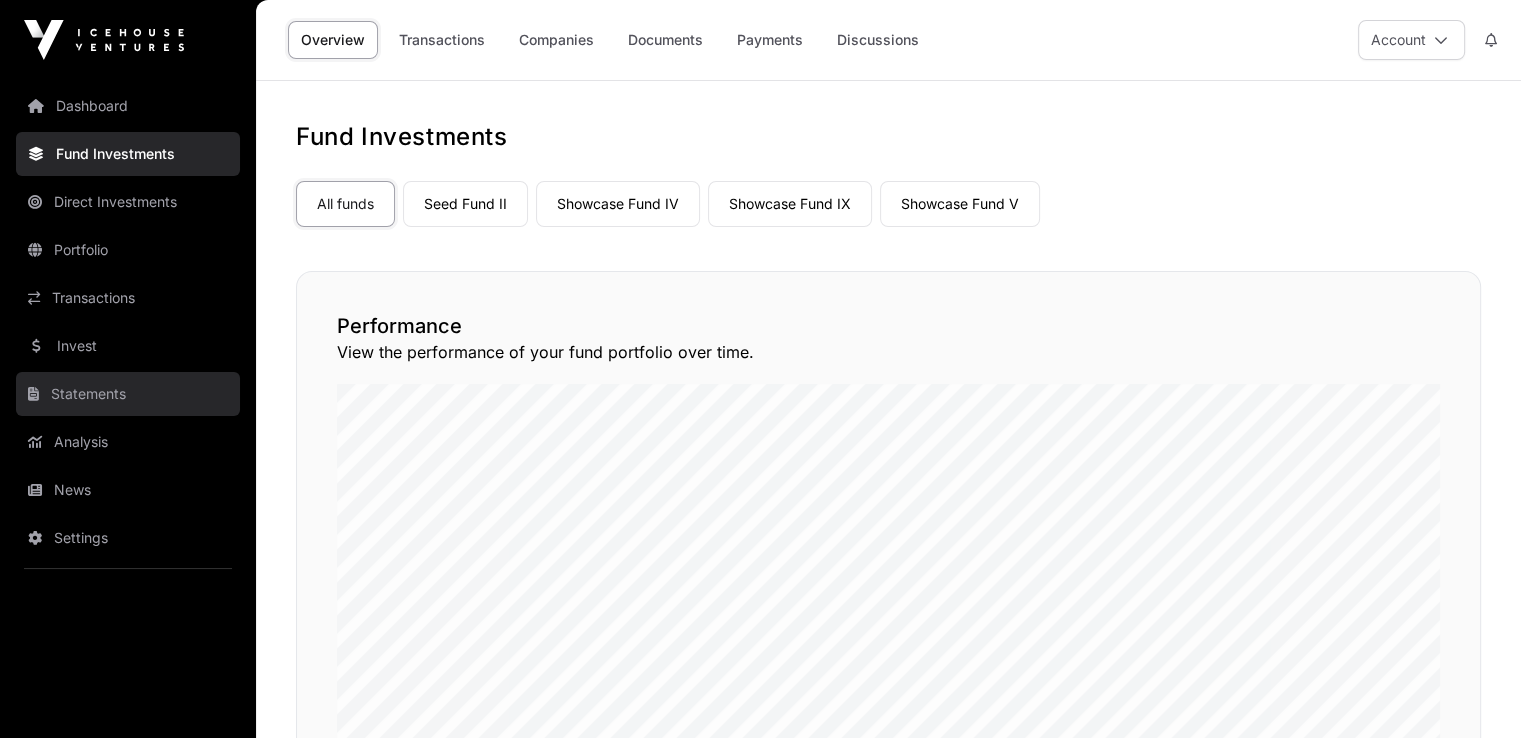 click on "Statements" 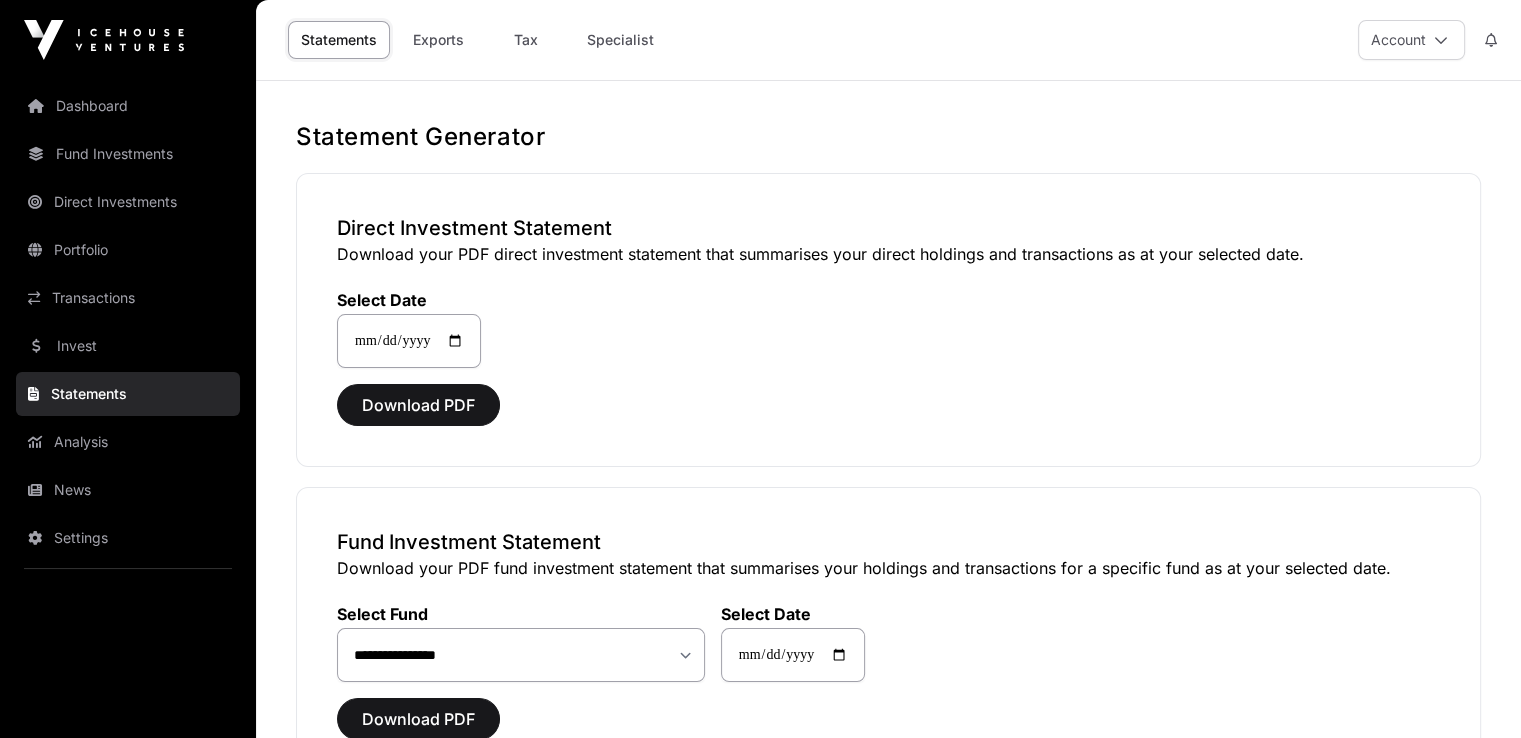 scroll, scrollTop: 208, scrollLeft: 0, axis: vertical 